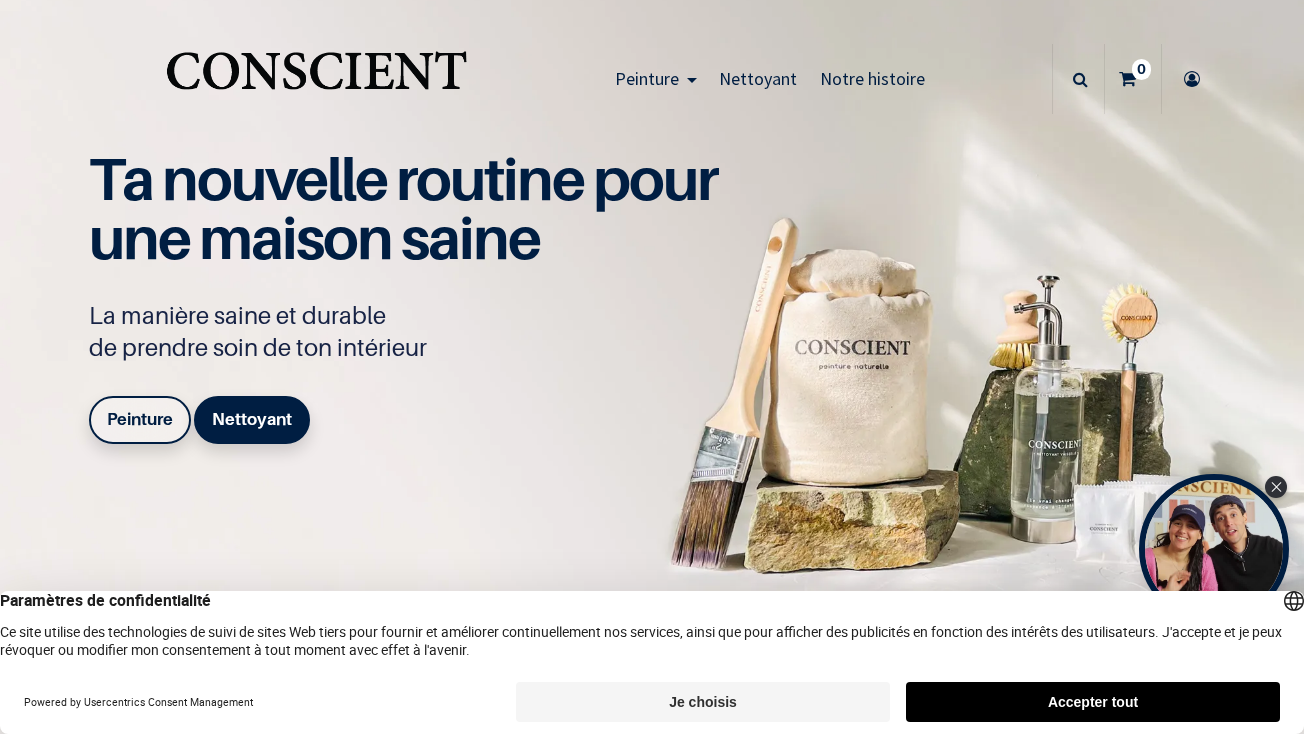 scroll, scrollTop: 0, scrollLeft: 0, axis: both 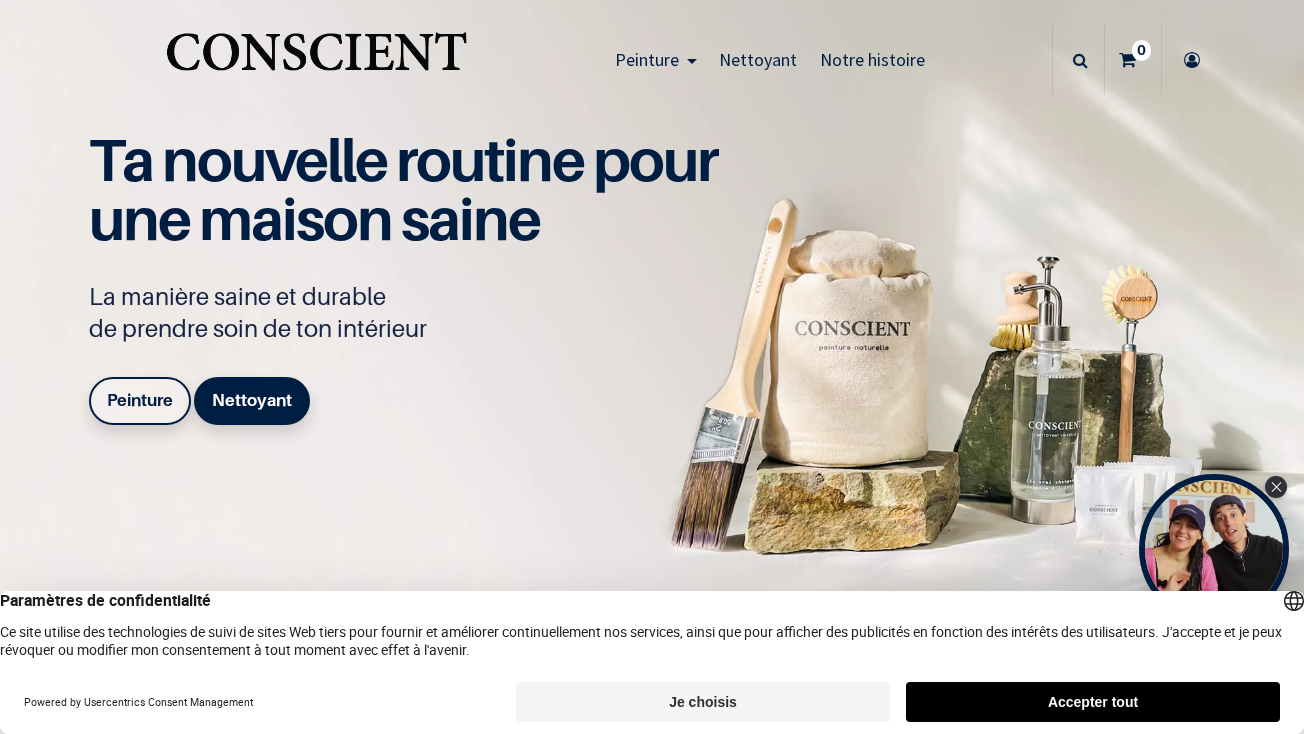 click on "Accepter tout" at bounding box center [1093, 702] 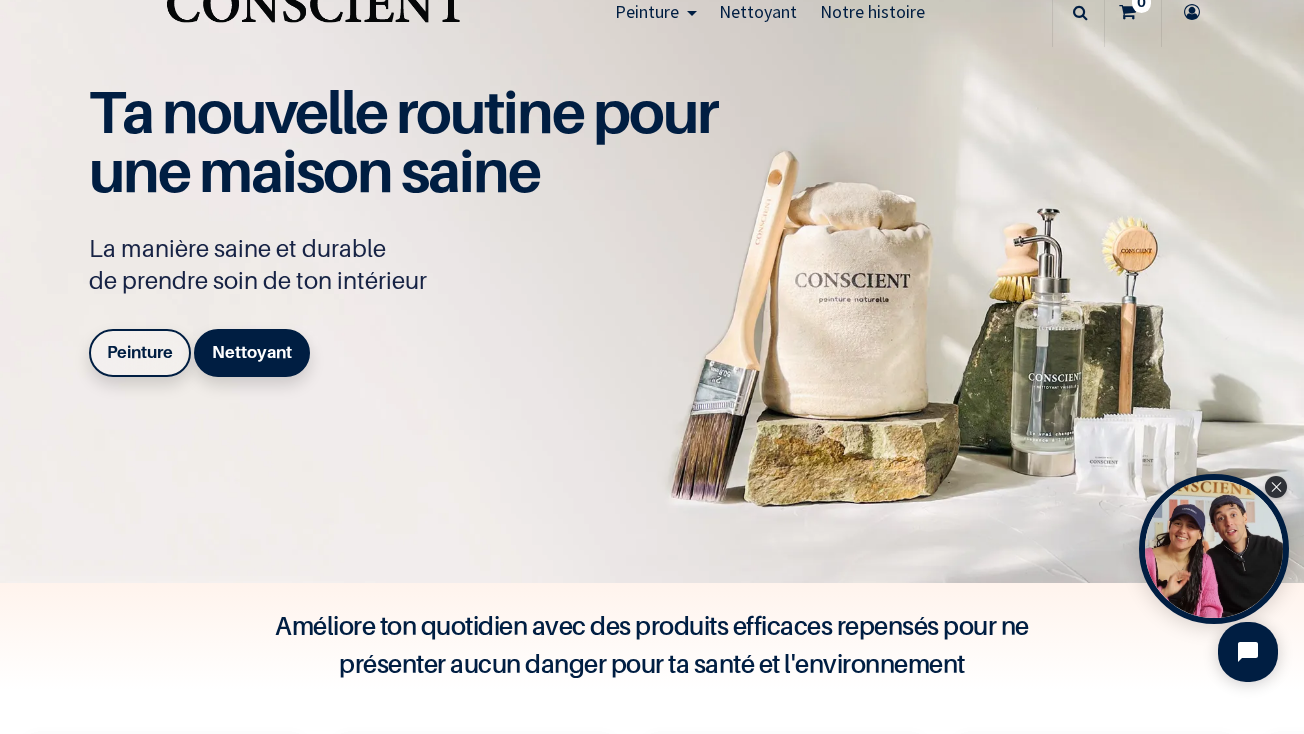 scroll, scrollTop: 103, scrollLeft: 0, axis: vertical 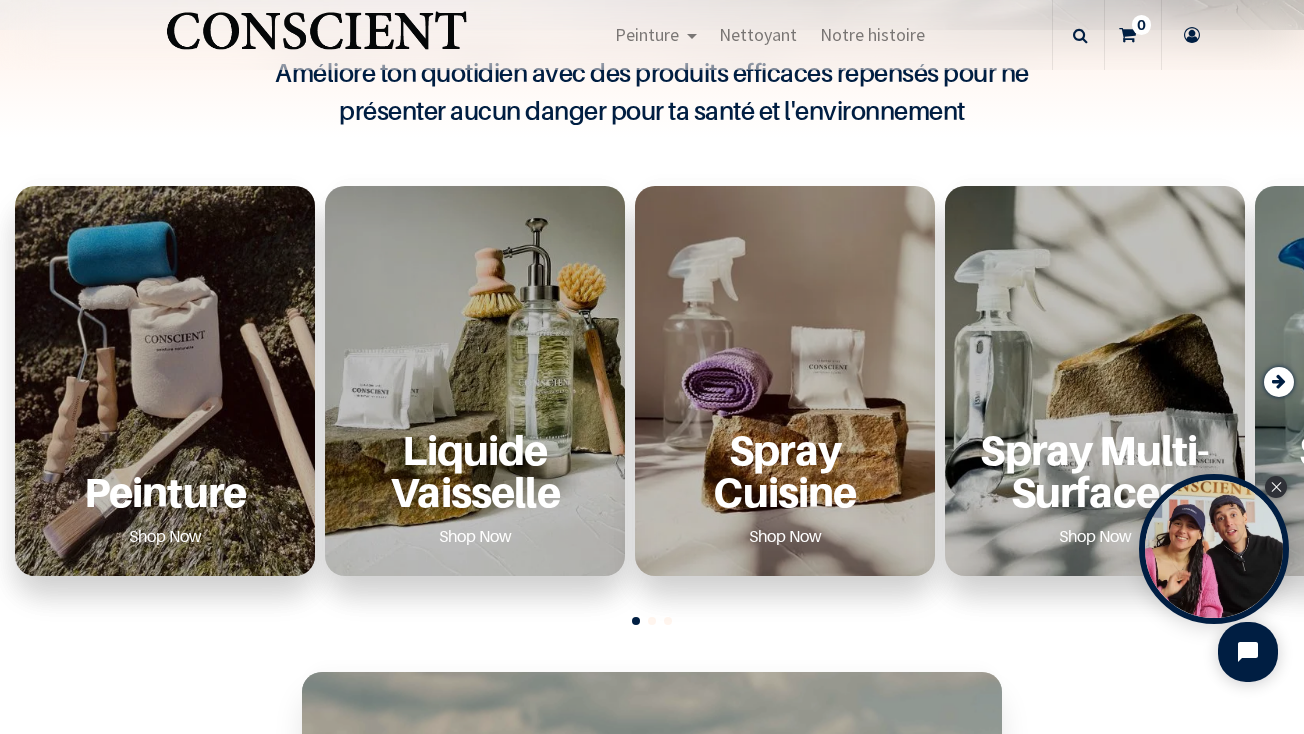 click on "Peinture" at bounding box center (165, 491) 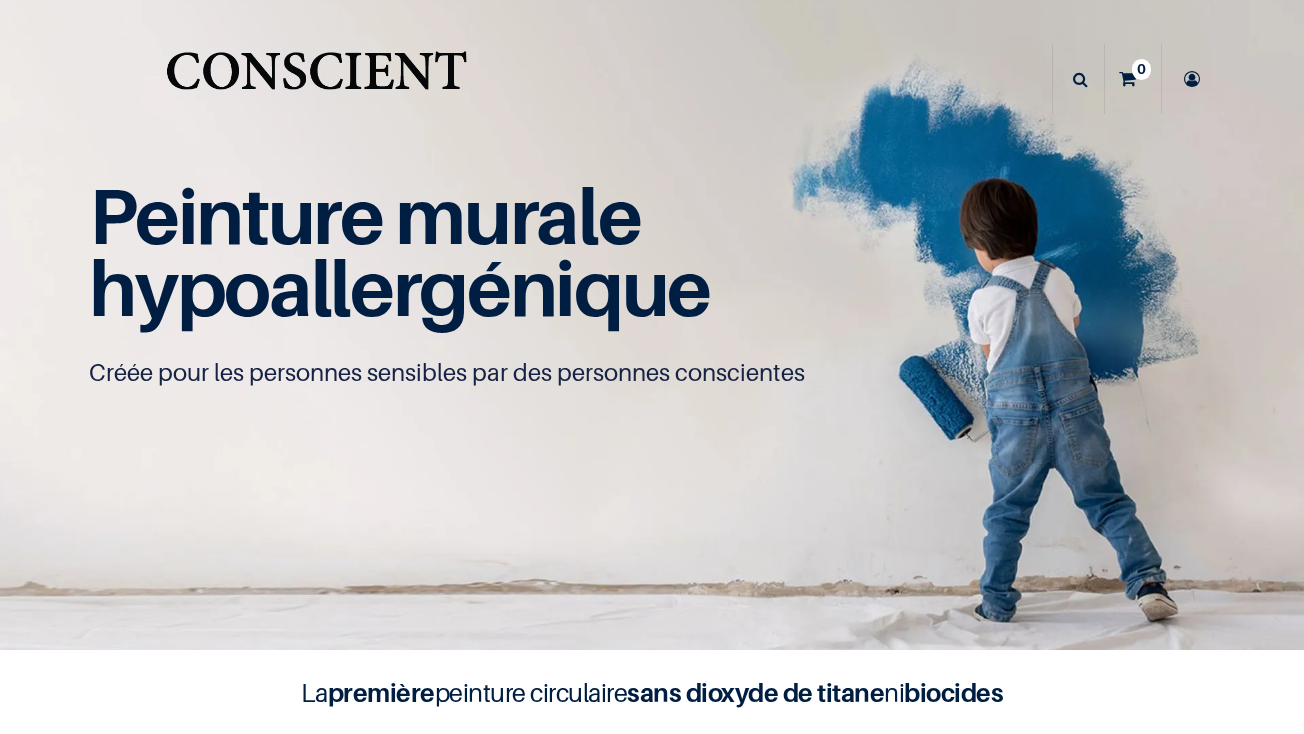 scroll, scrollTop: 0, scrollLeft: 0, axis: both 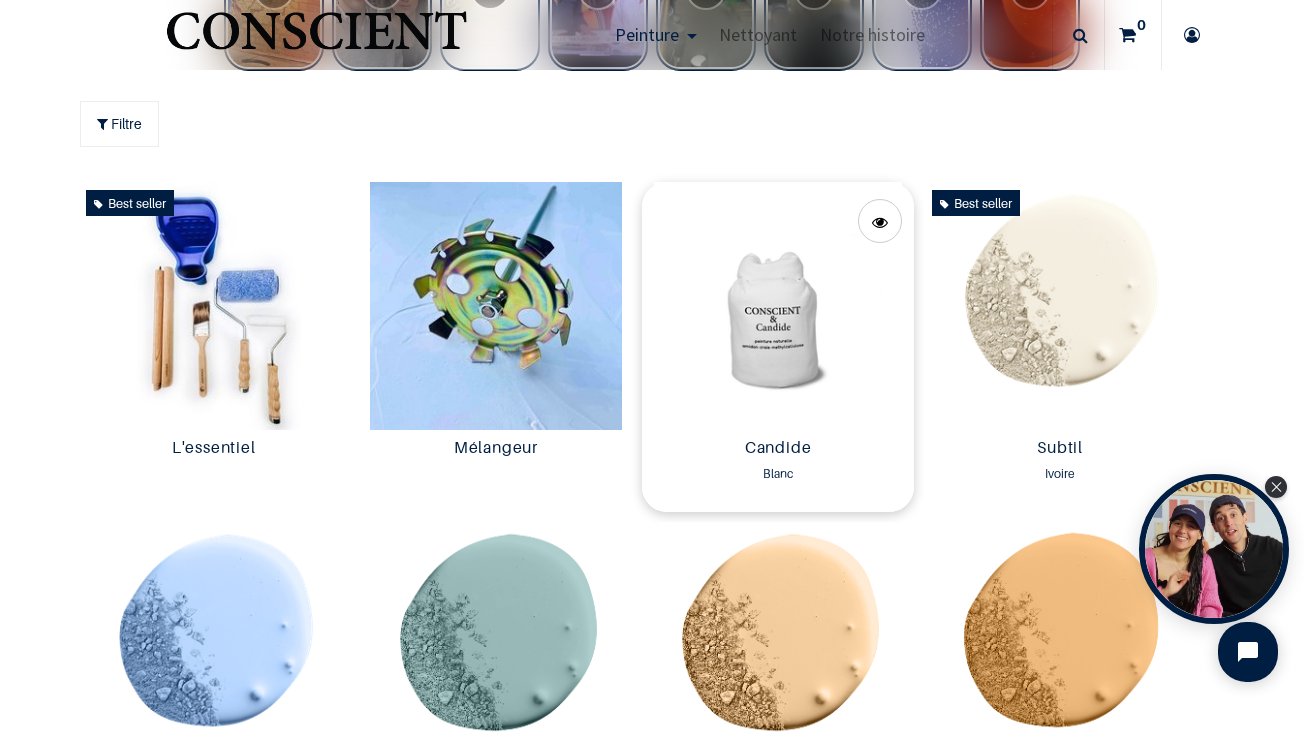 click at bounding box center [778, 306] 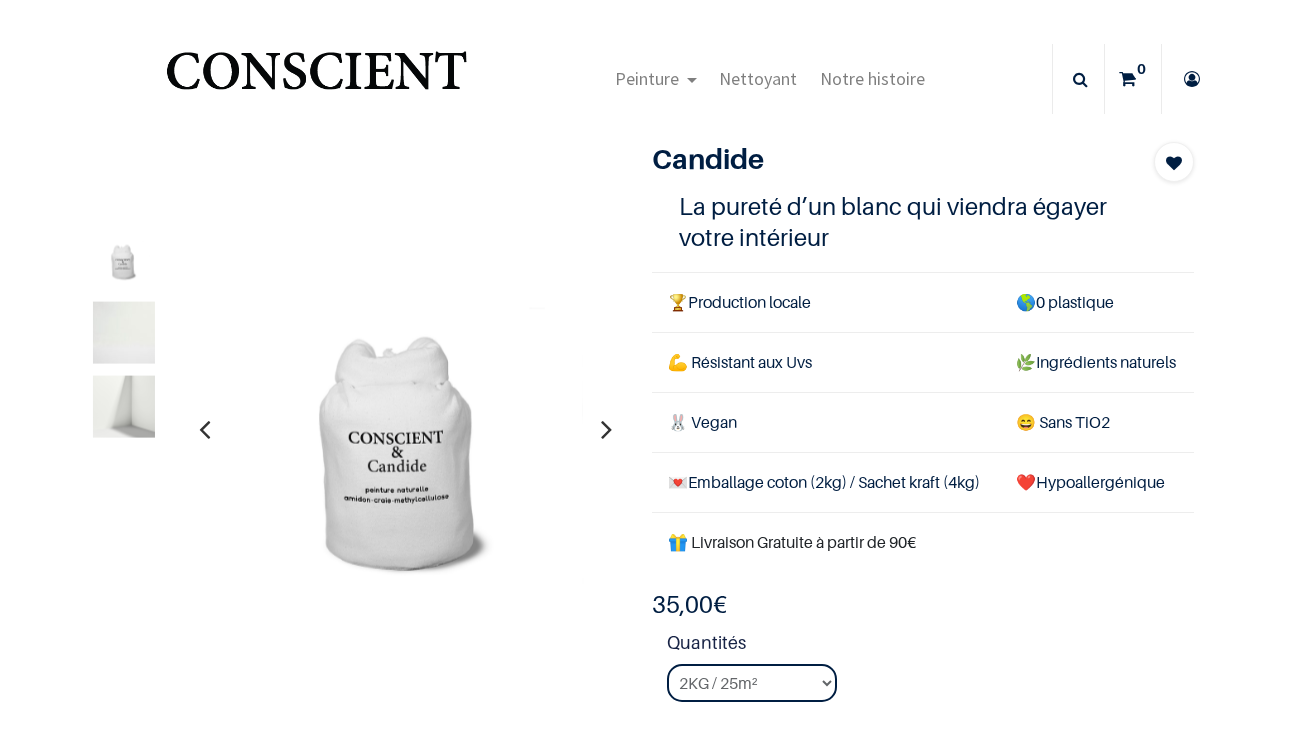 scroll, scrollTop: 0, scrollLeft: 0, axis: both 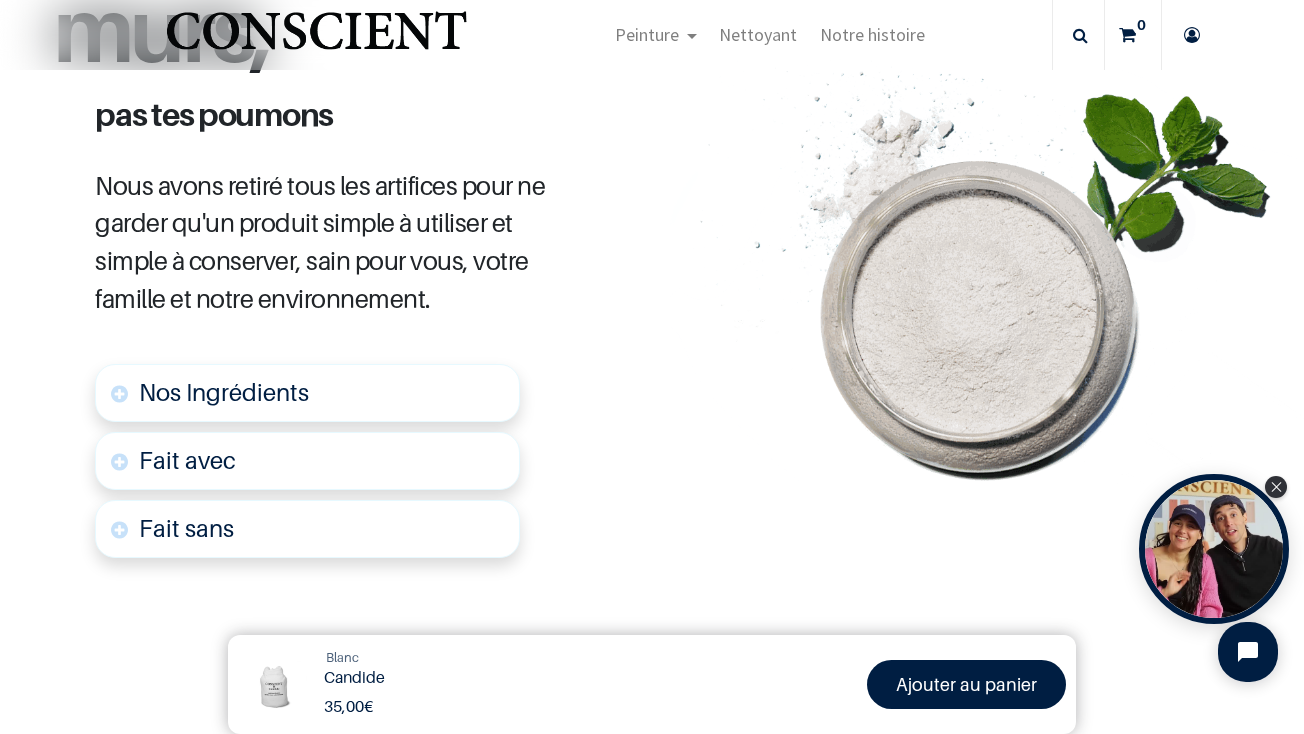 click on "Nos Ingrédients" at bounding box center (307, 393) 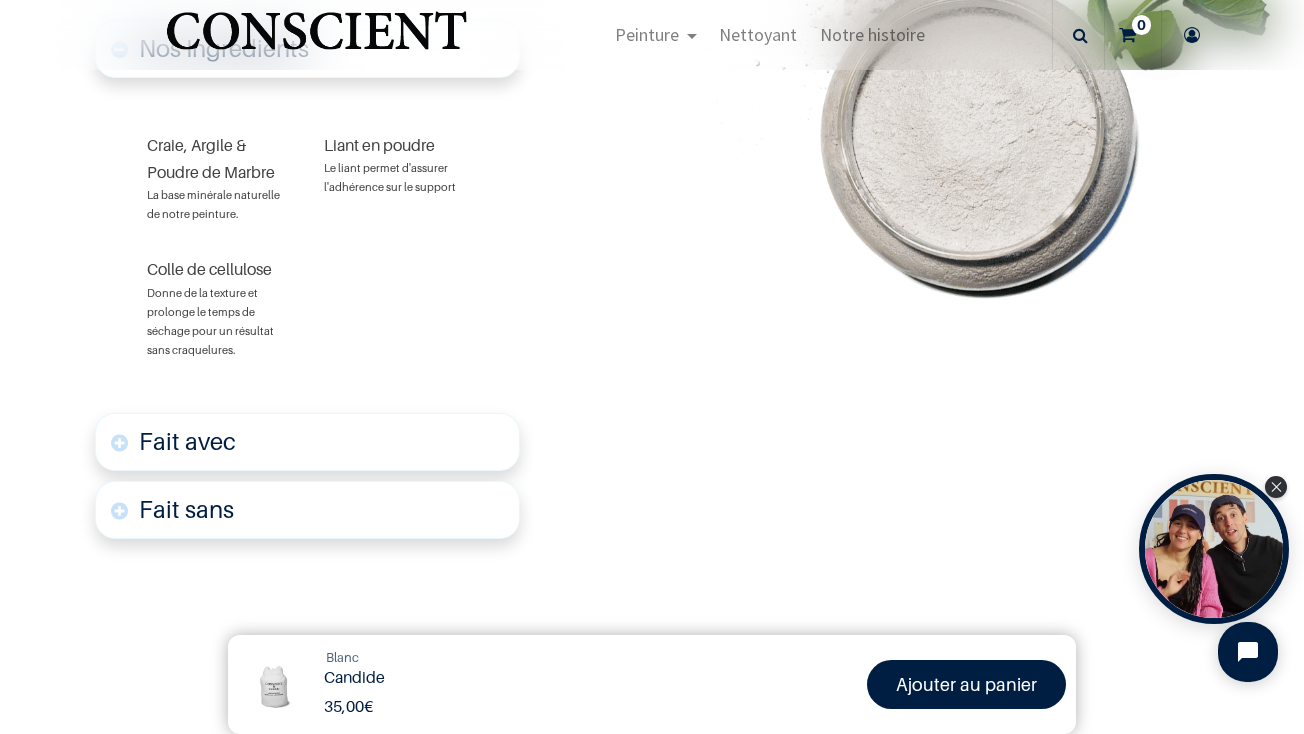 scroll, scrollTop: 1333, scrollLeft: 0, axis: vertical 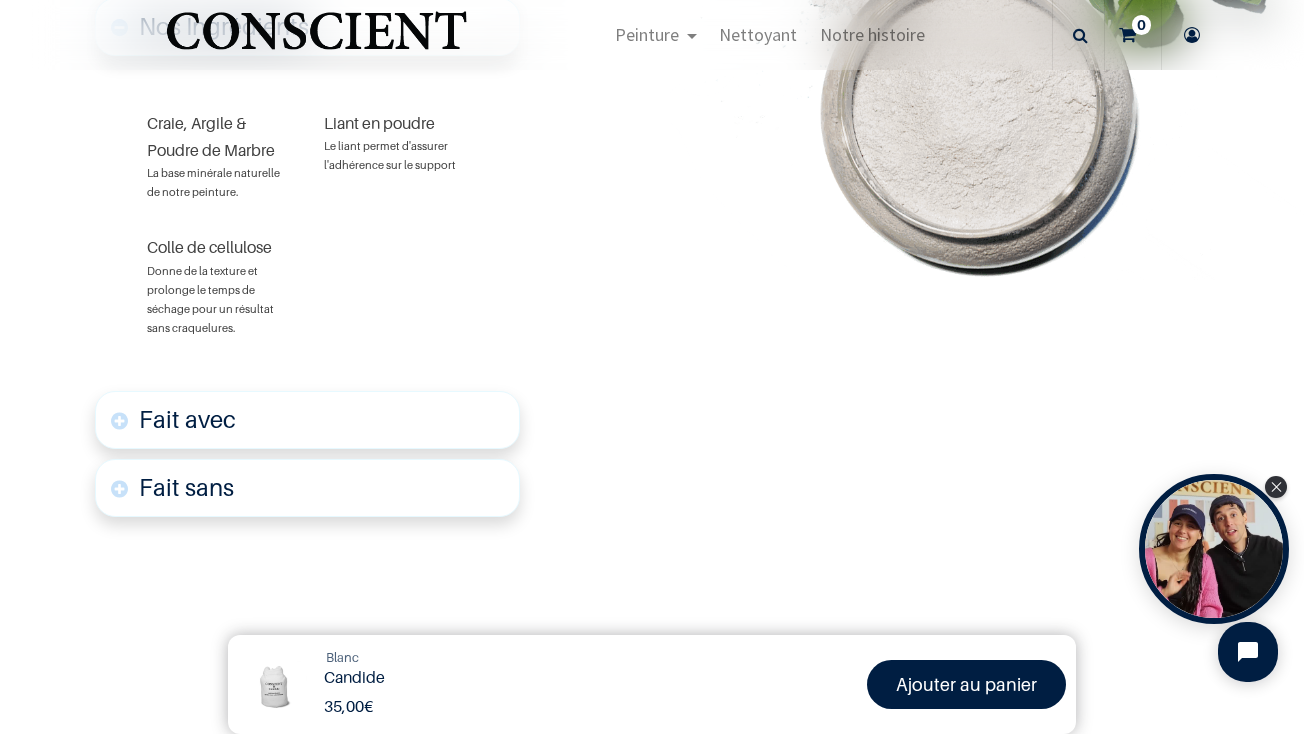 click on "Fait avec" at bounding box center [307, 420] 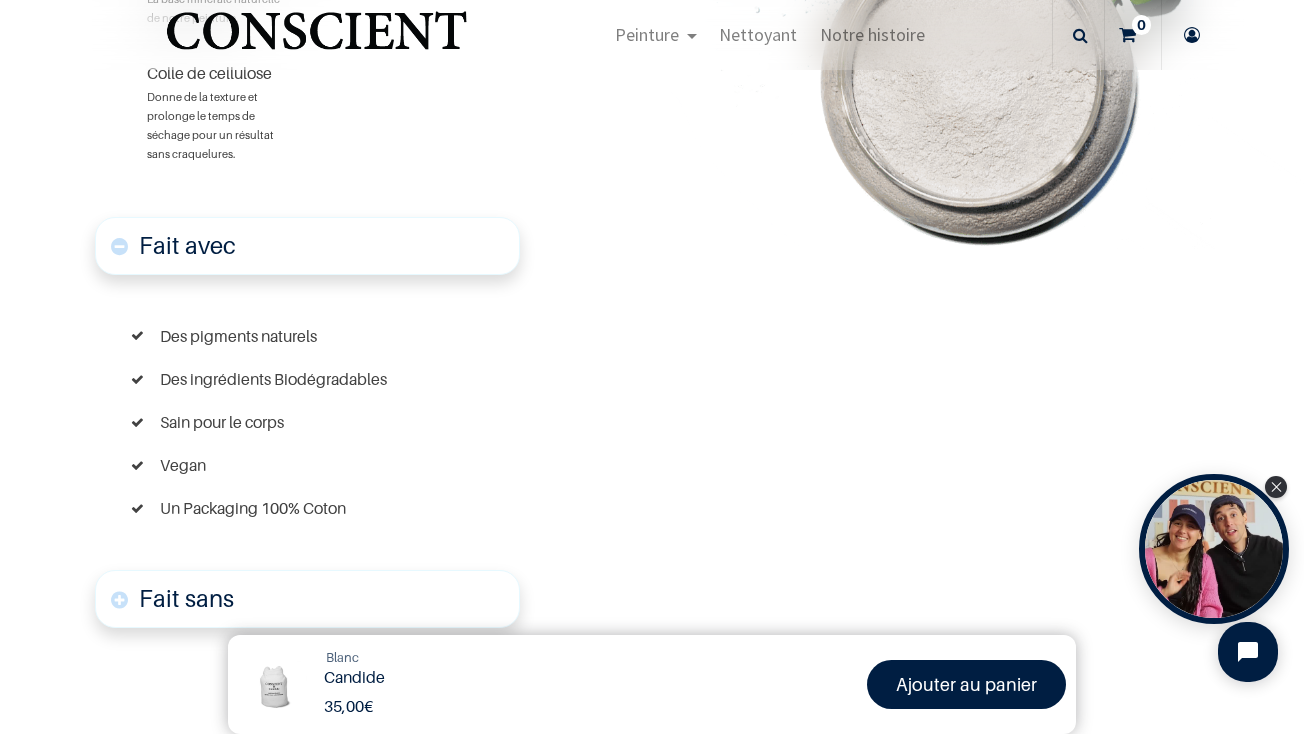 scroll, scrollTop: 1714, scrollLeft: 0, axis: vertical 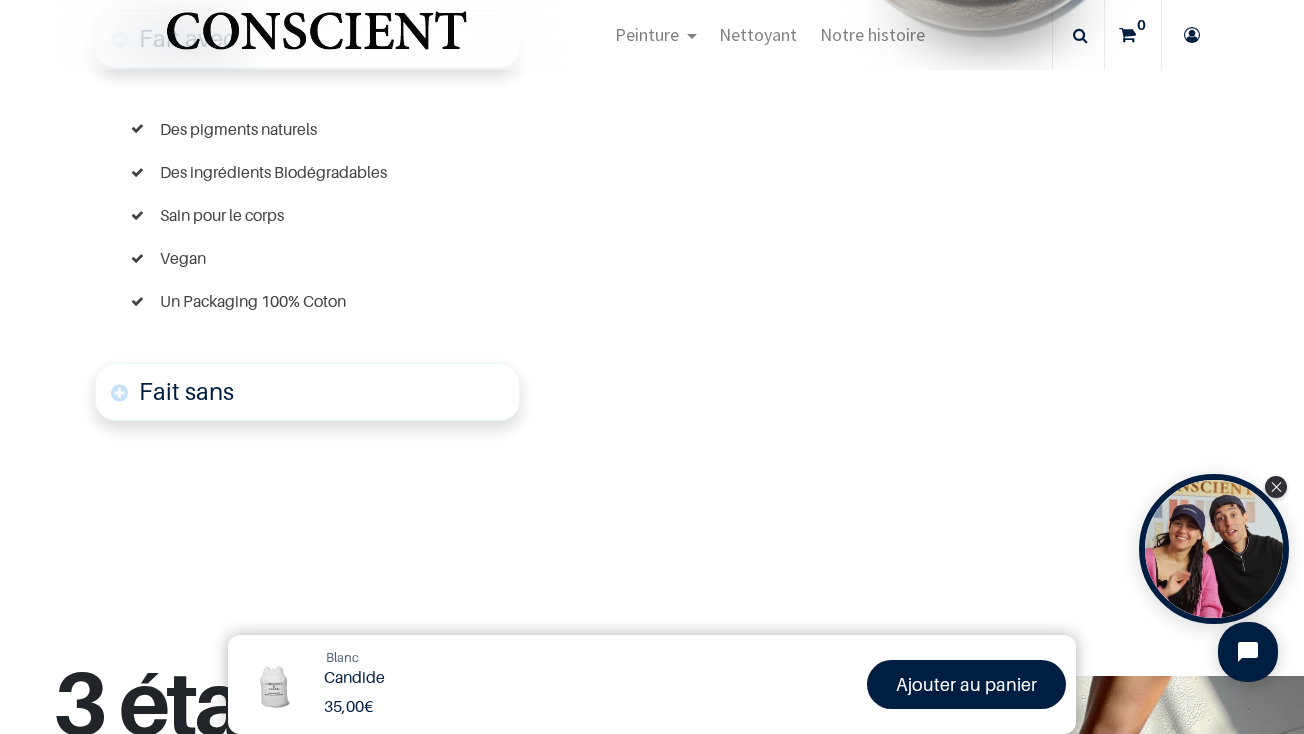 click on "Fait sans" at bounding box center (307, 392) 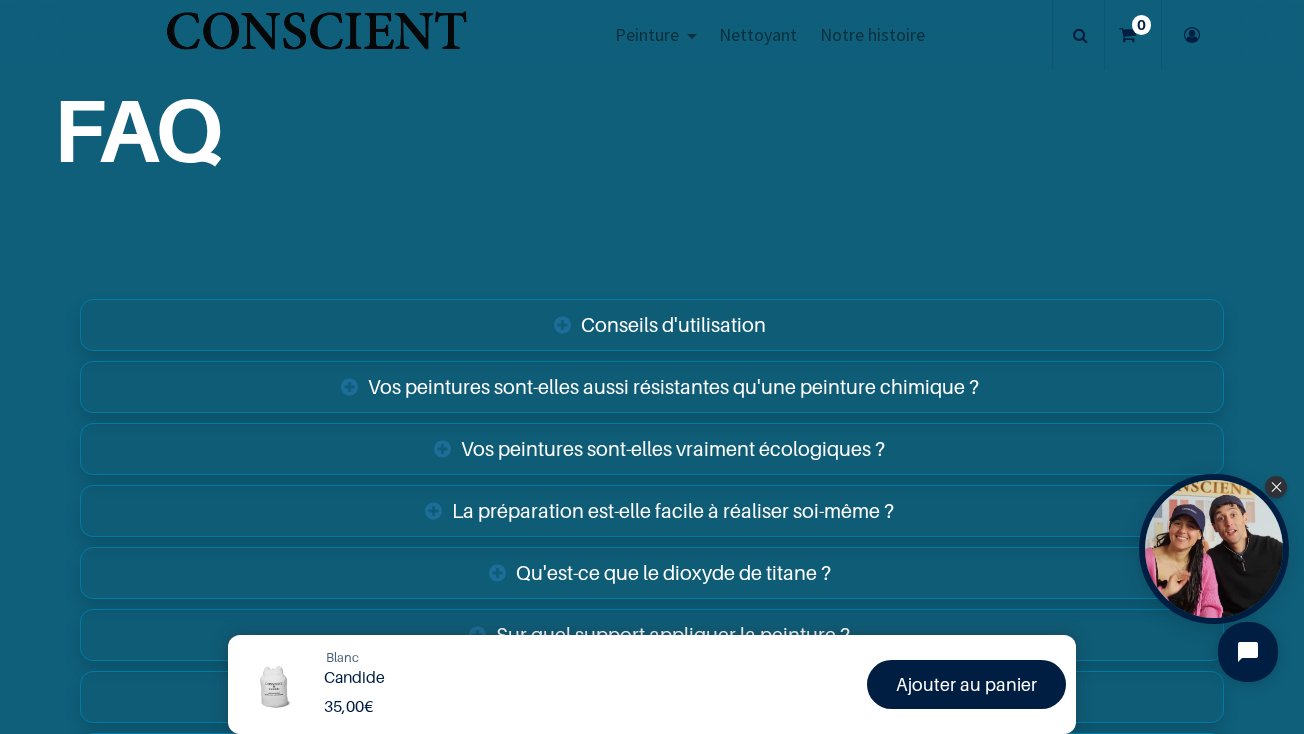 scroll, scrollTop: 3845, scrollLeft: 0, axis: vertical 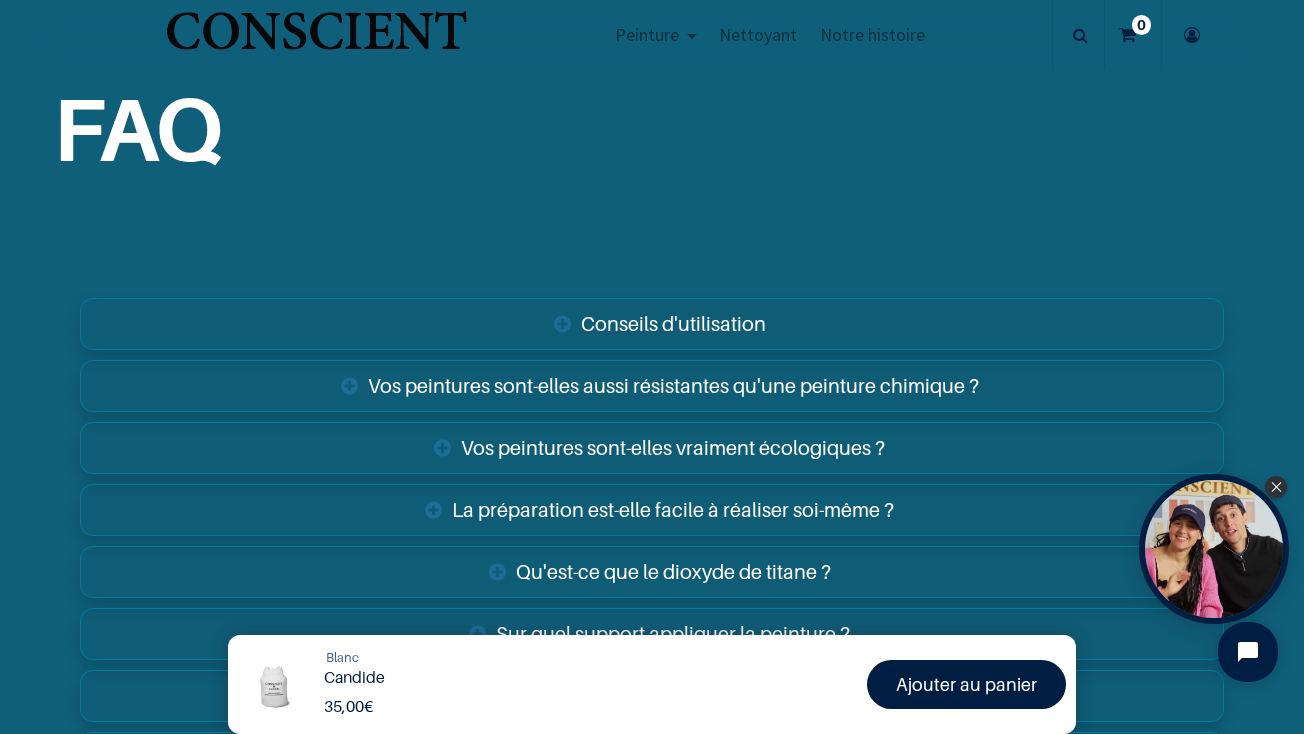 click on "Conseils d'utilisation" at bounding box center [652, 324] 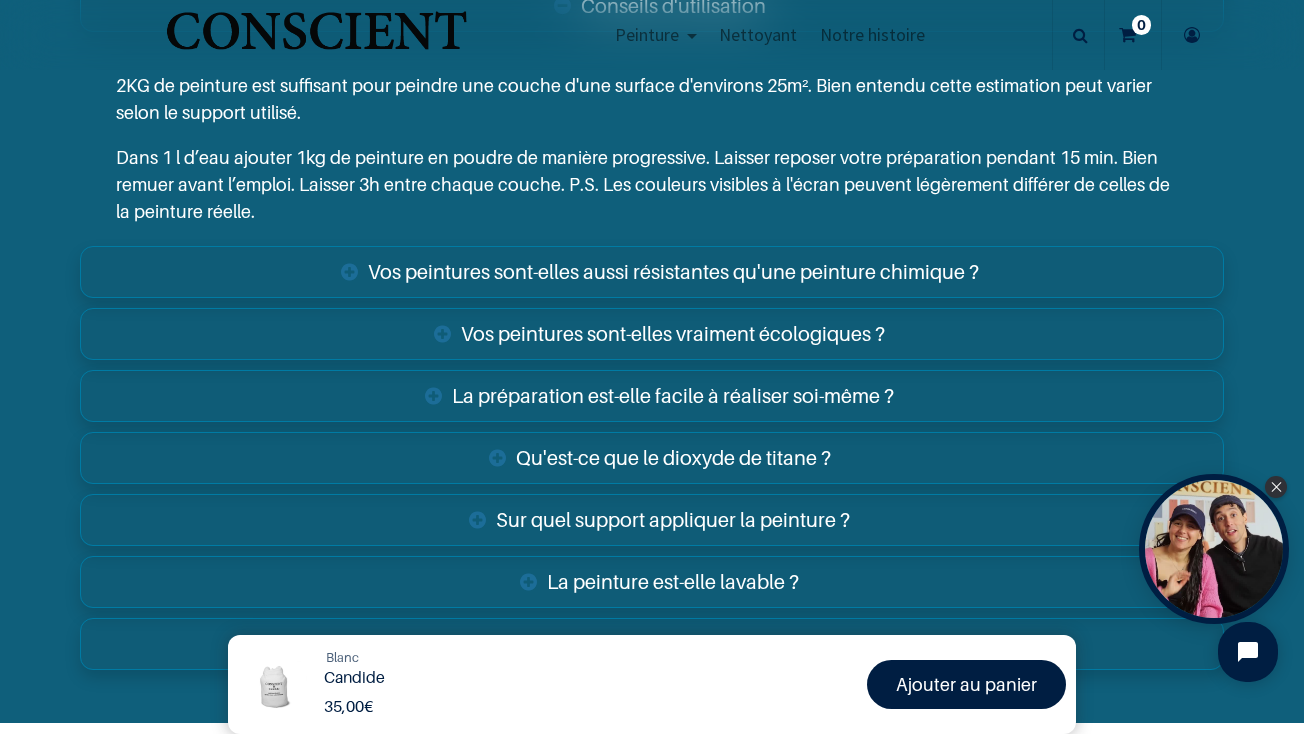 scroll, scrollTop: 4176, scrollLeft: 0, axis: vertical 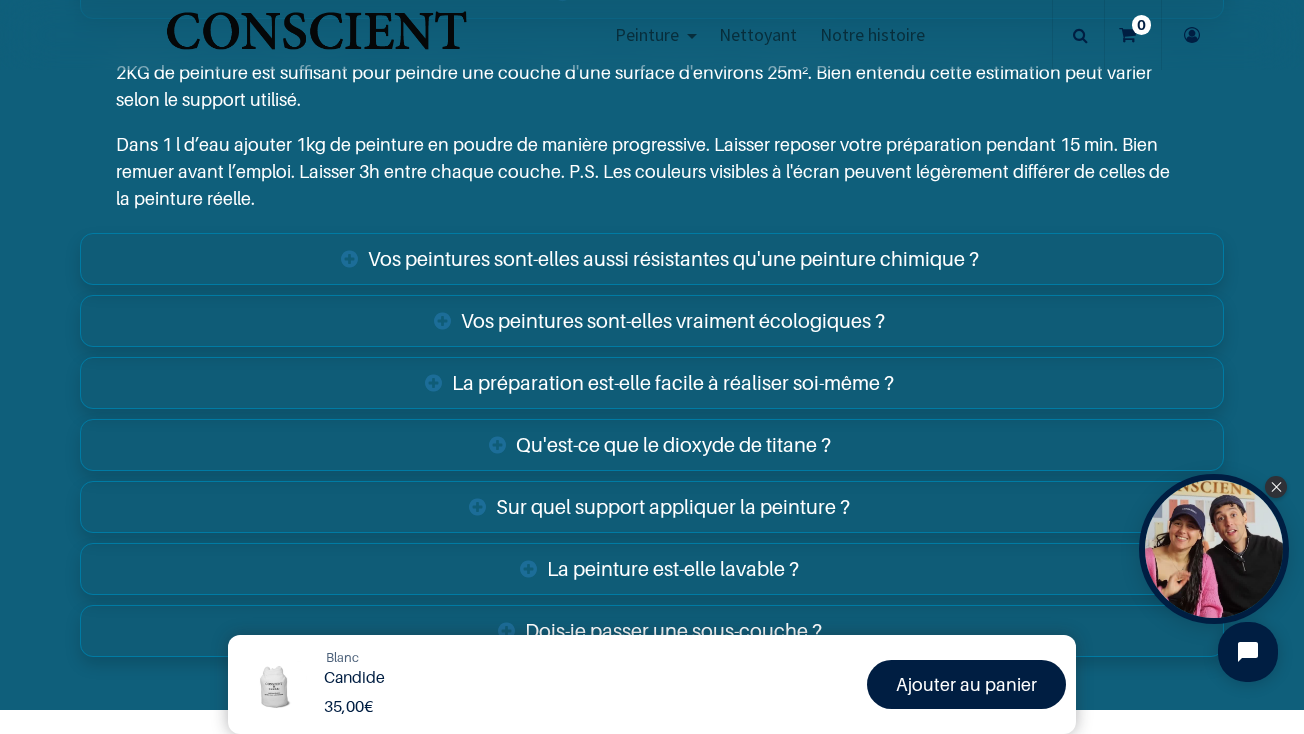 click on "Vos peintures sont-elles aussi résistantes qu'une peinture chimique ?" at bounding box center [652, 259] 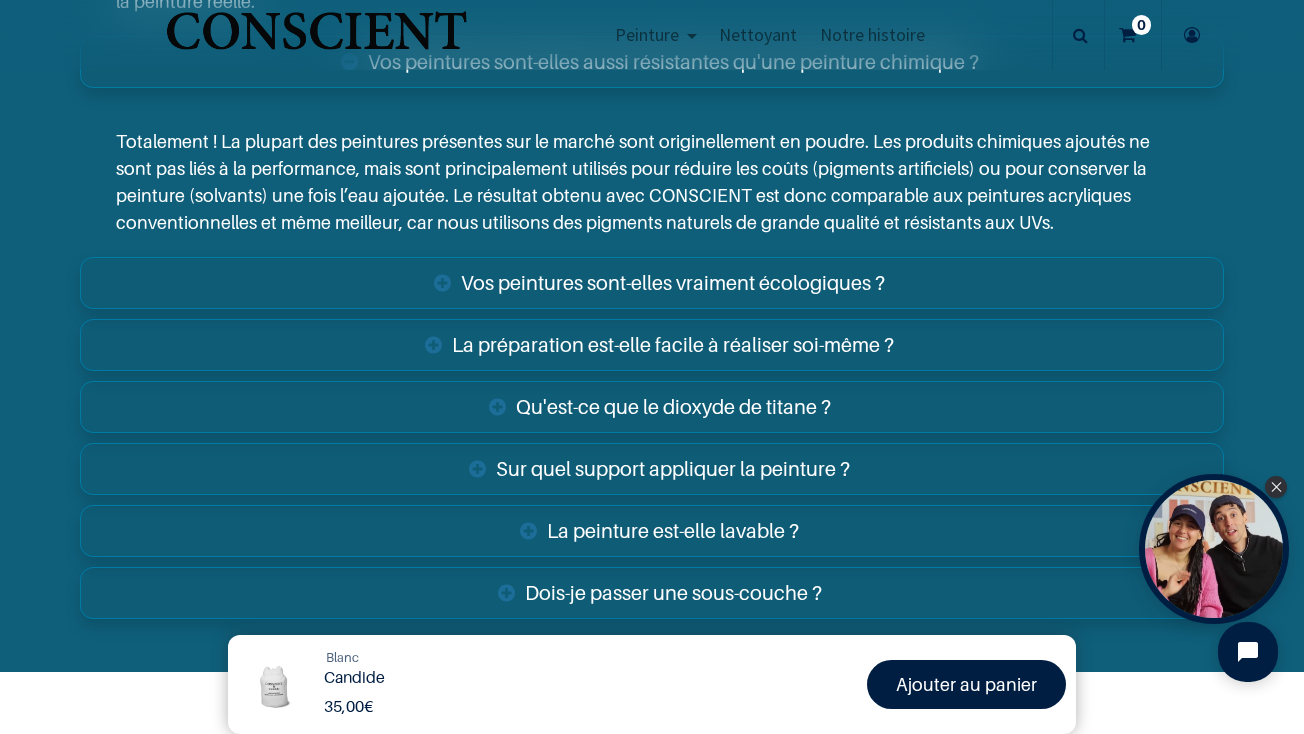 scroll, scrollTop: 4383, scrollLeft: 0, axis: vertical 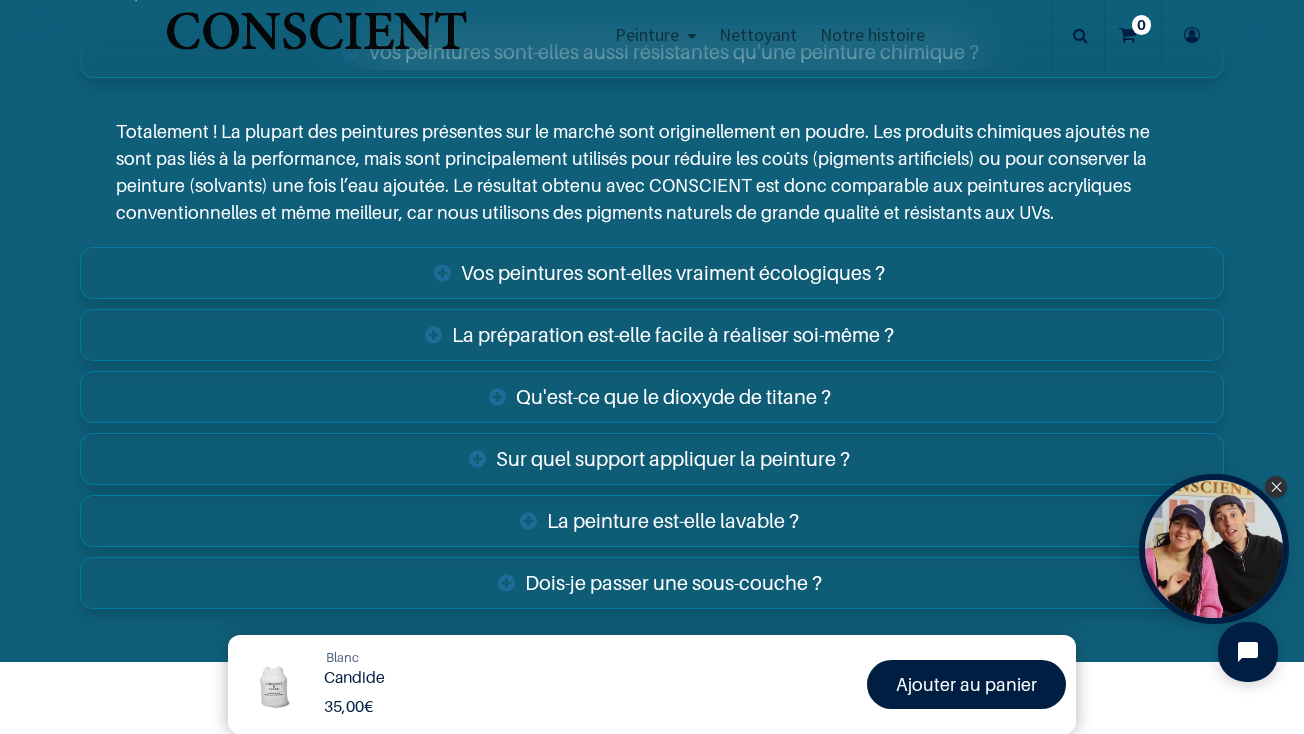 click on "Vos peintures sont-elles vraiment écologiques ?" at bounding box center [652, 273] 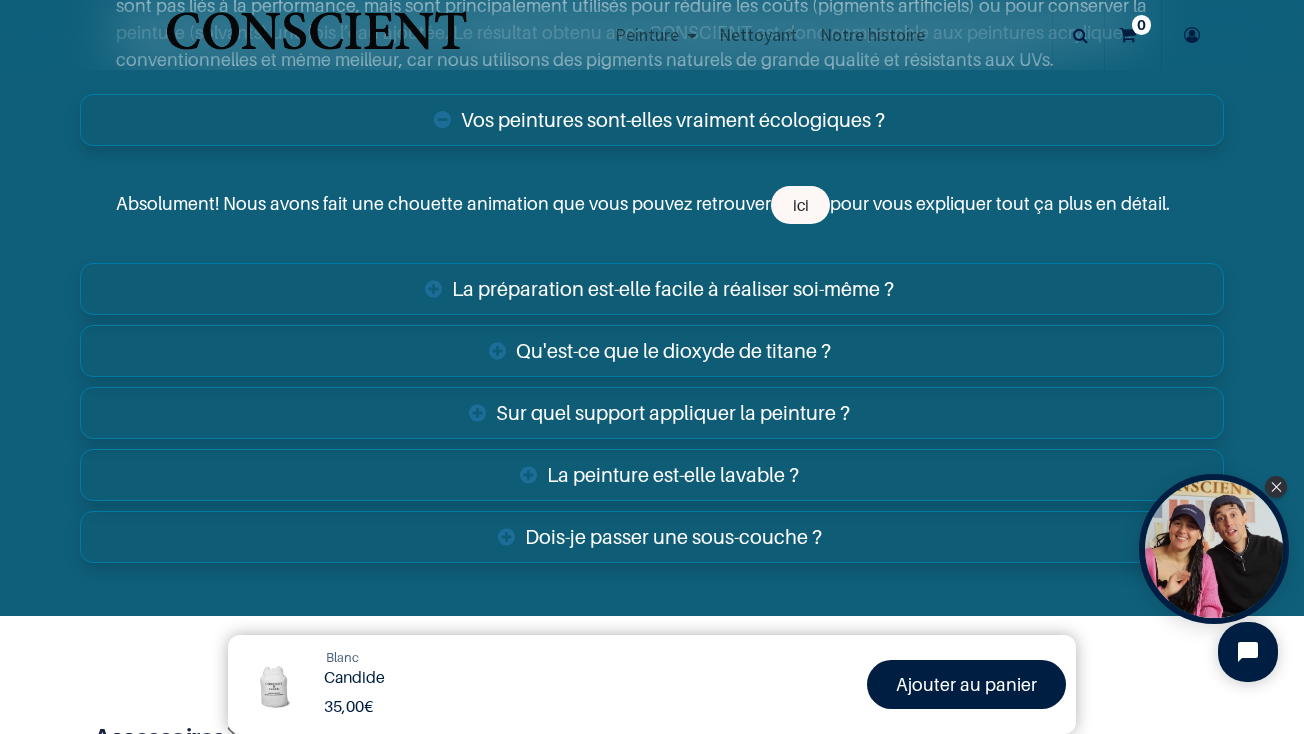 scroll, scrollTop: 4541, scrollLeft: 0, axis: vertical 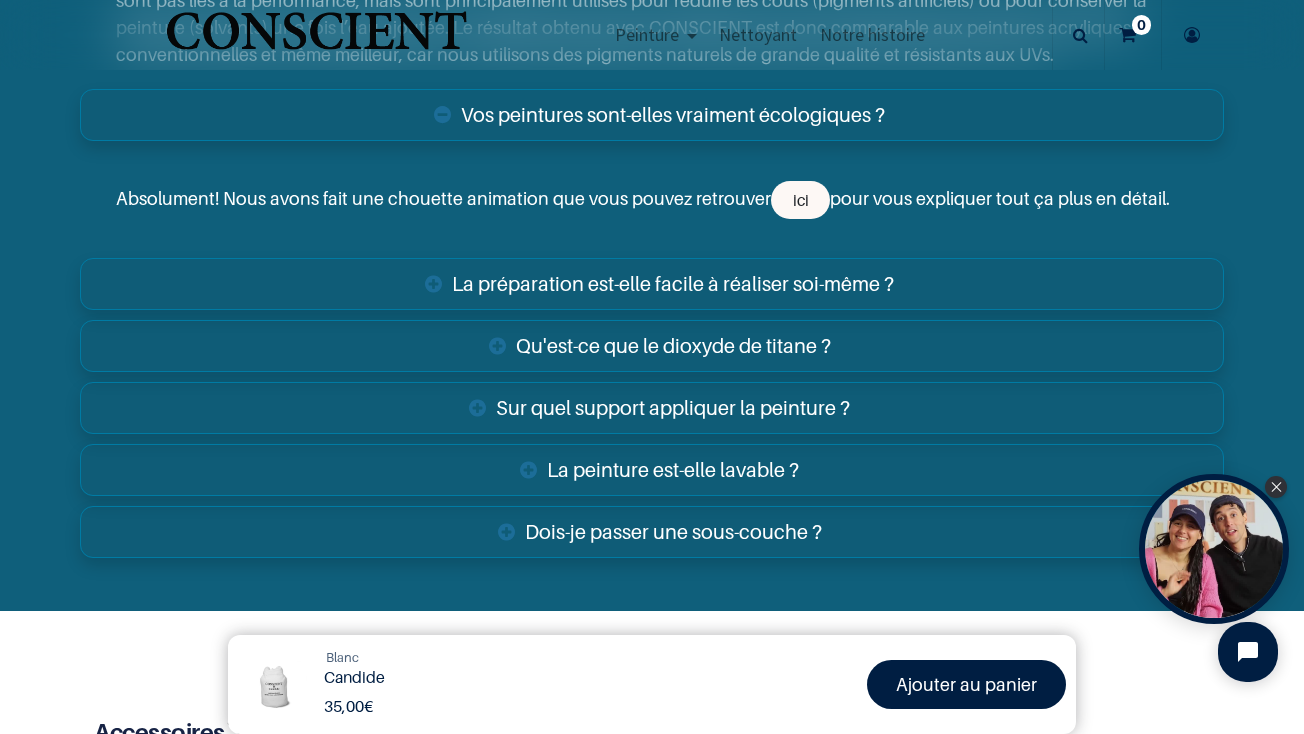 click on "La préparation est-elle facile à réaliser soi-même ?" at bounding box center (652, 284) 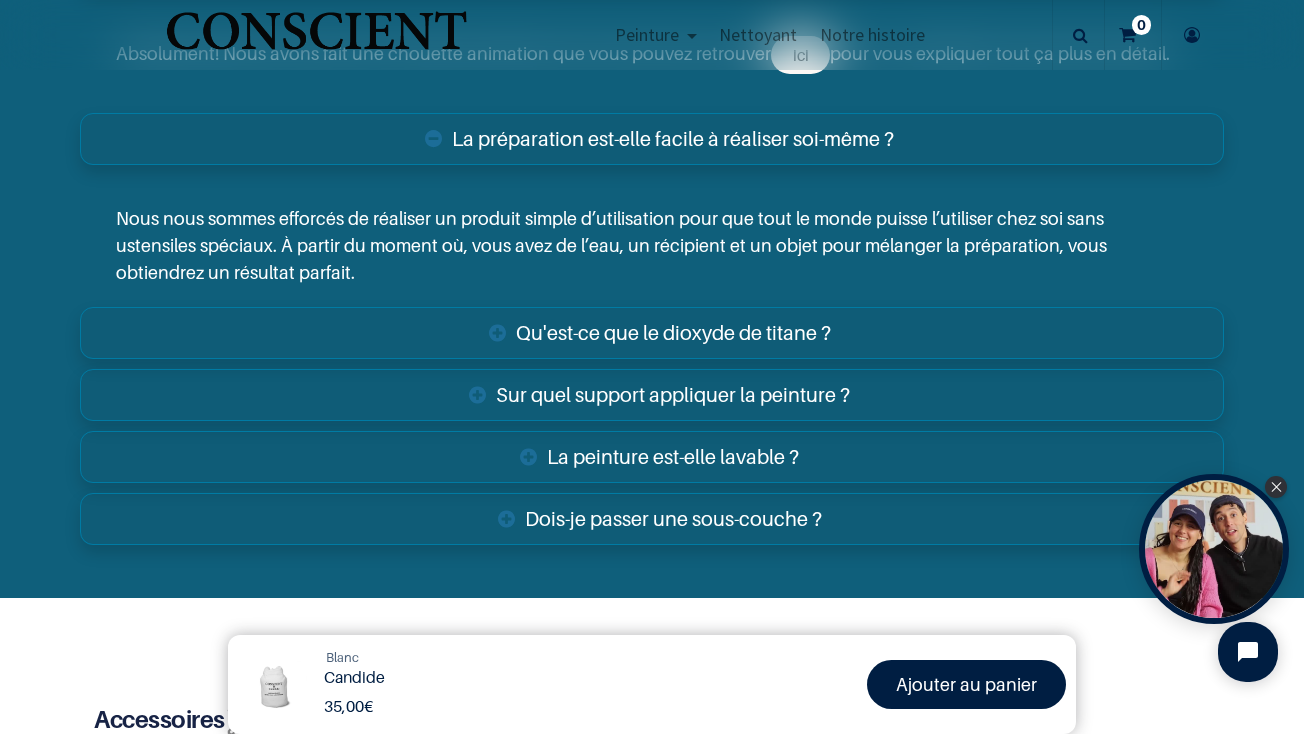 scroll, scrollTop: 4688, scrollLeft: 0, axis: vertical 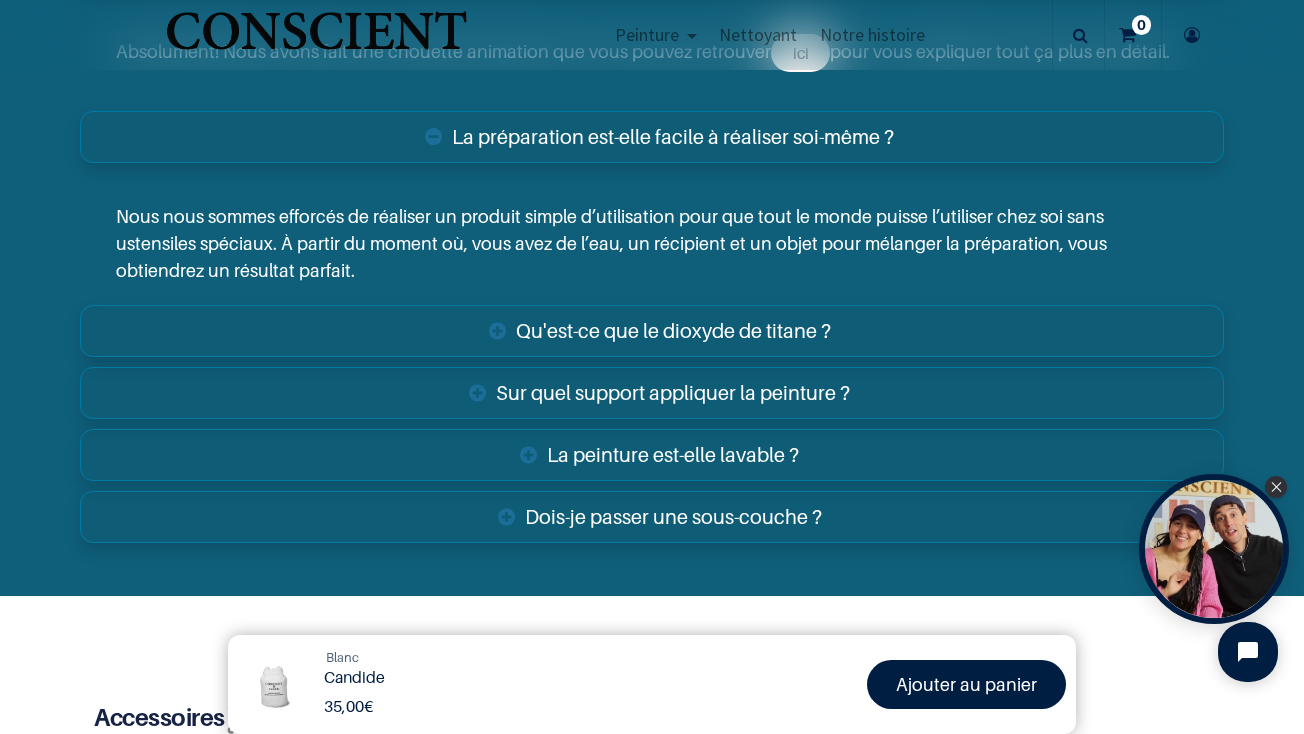 click on "Qu'est-ce que le dioxyde de titane ?" at bounding box center [652, 331] 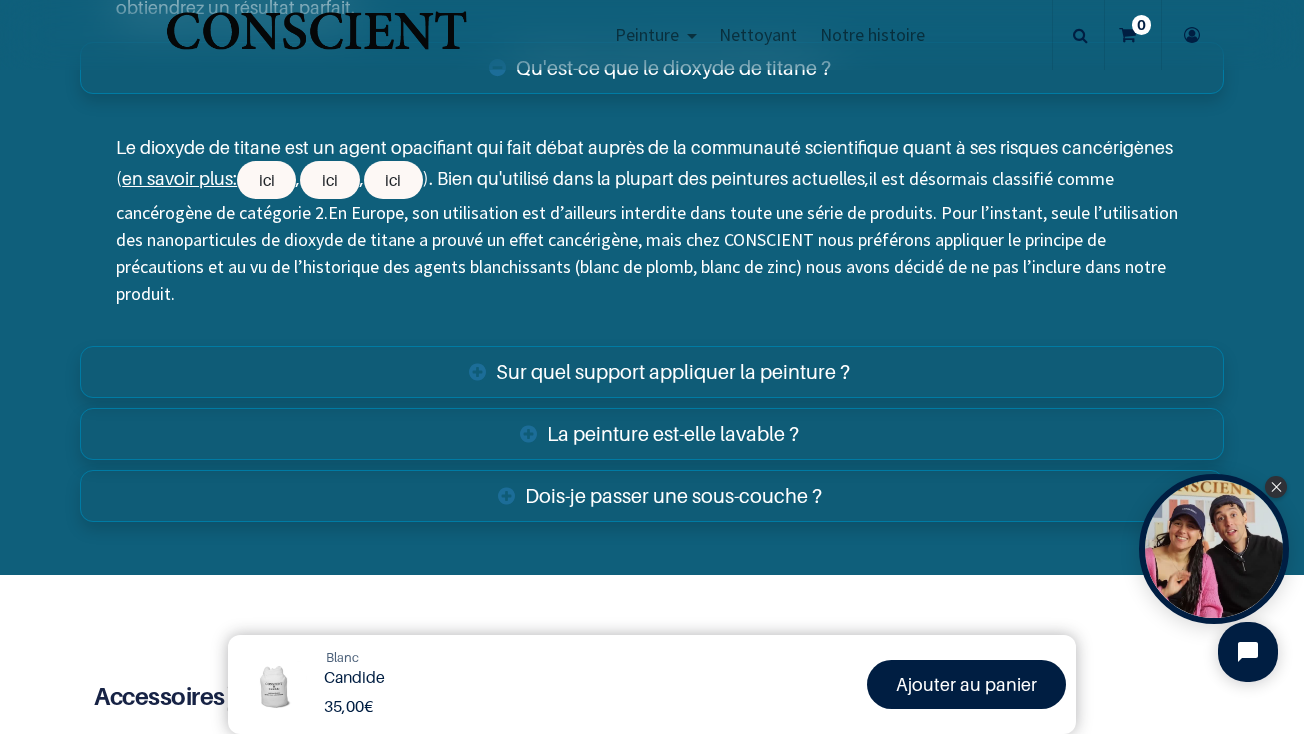 scroll, scrollTop: 4966, scrollLeft: 0, axis: vertical 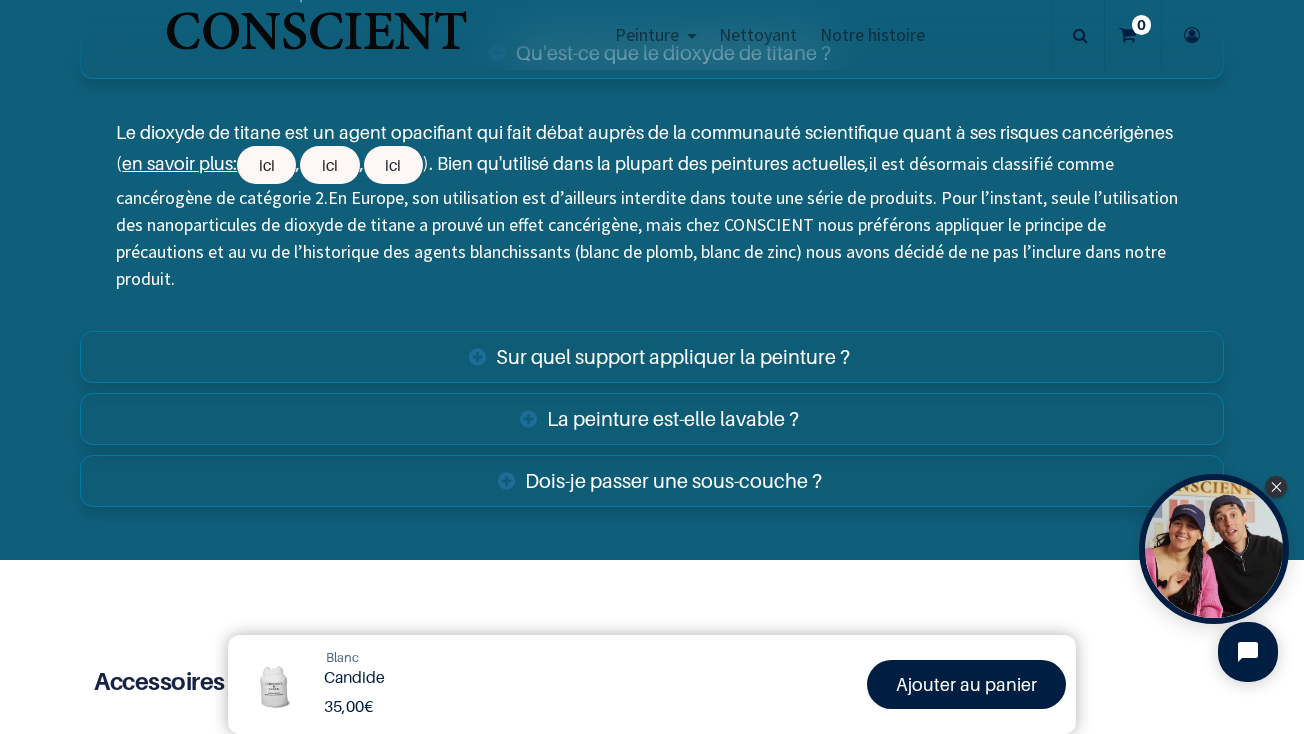 click on "Sur quel support appliquer la peinture ?" at bounding box center (652, 357) 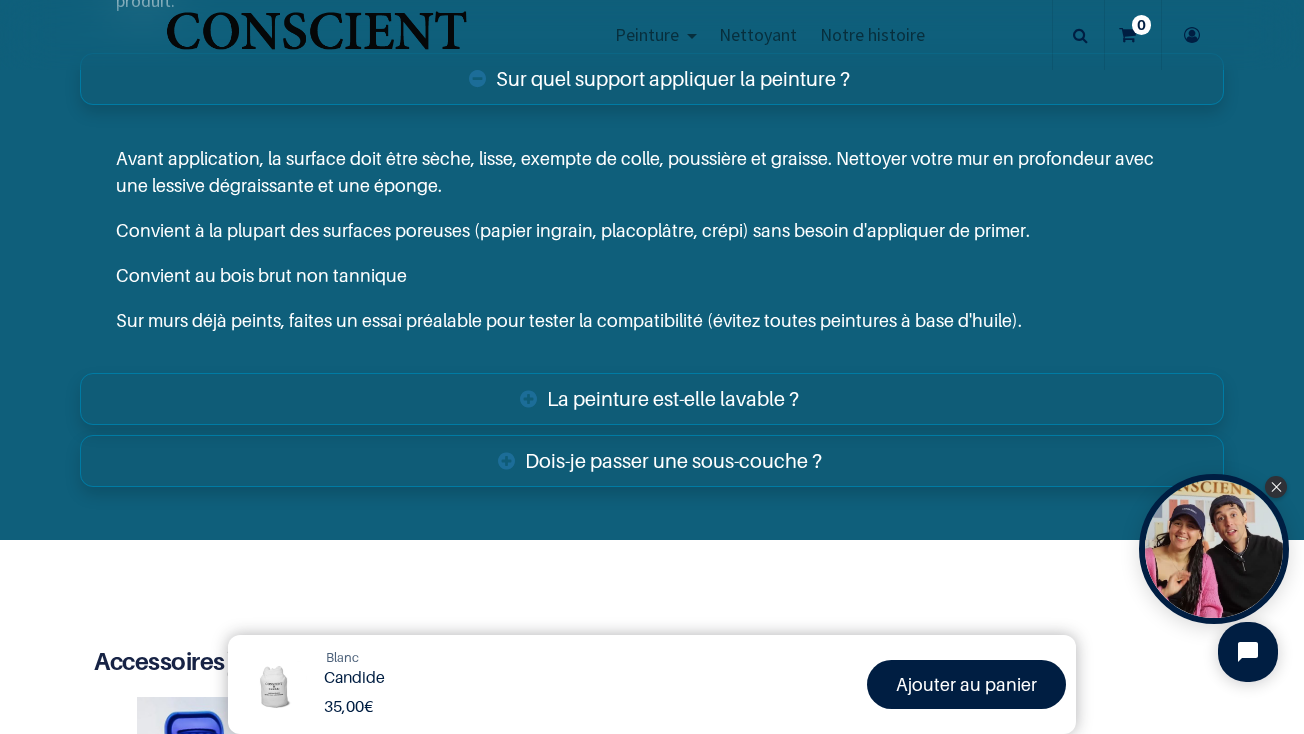 scroll, scrollTop: 5261, scrollLeft: 0, axis: vertical 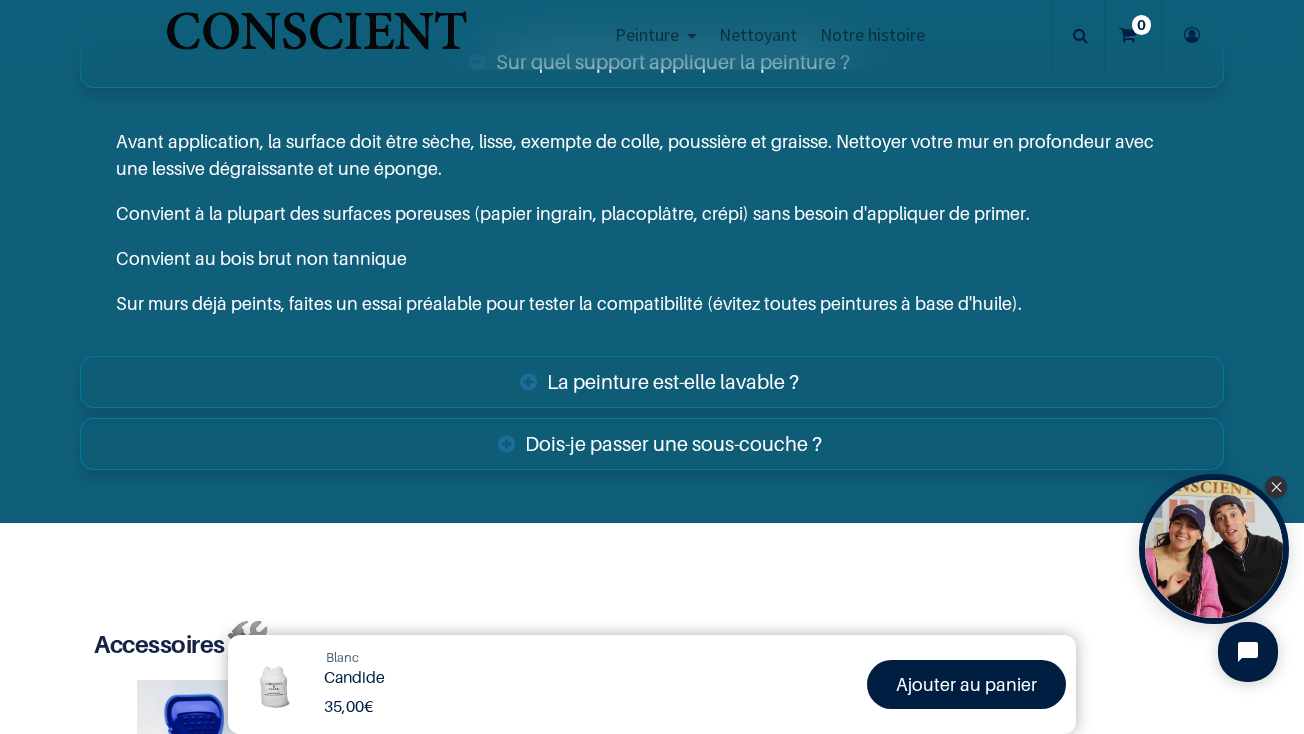 click on "La peinture est-elle lavable ?" at bounding box center (652, 382) 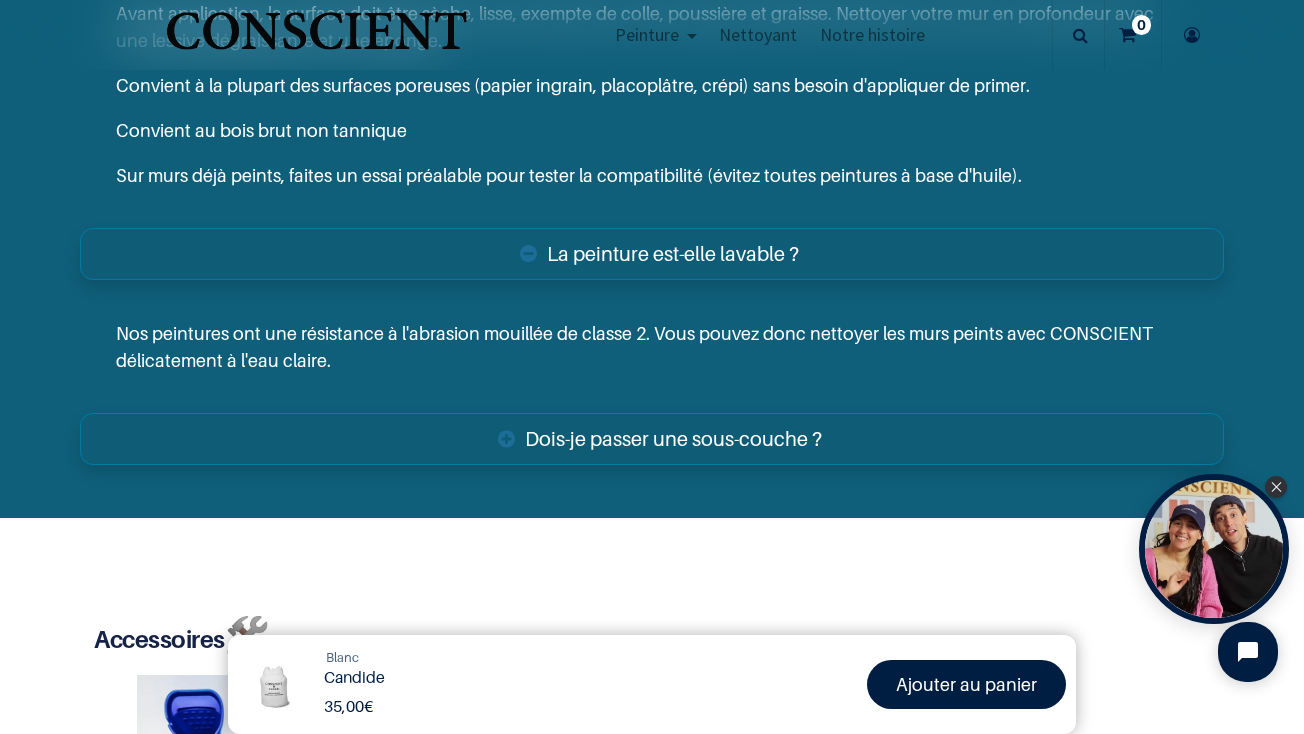 scroll, scrollTop: 5401, scrollLeft: 0, axis: vertical 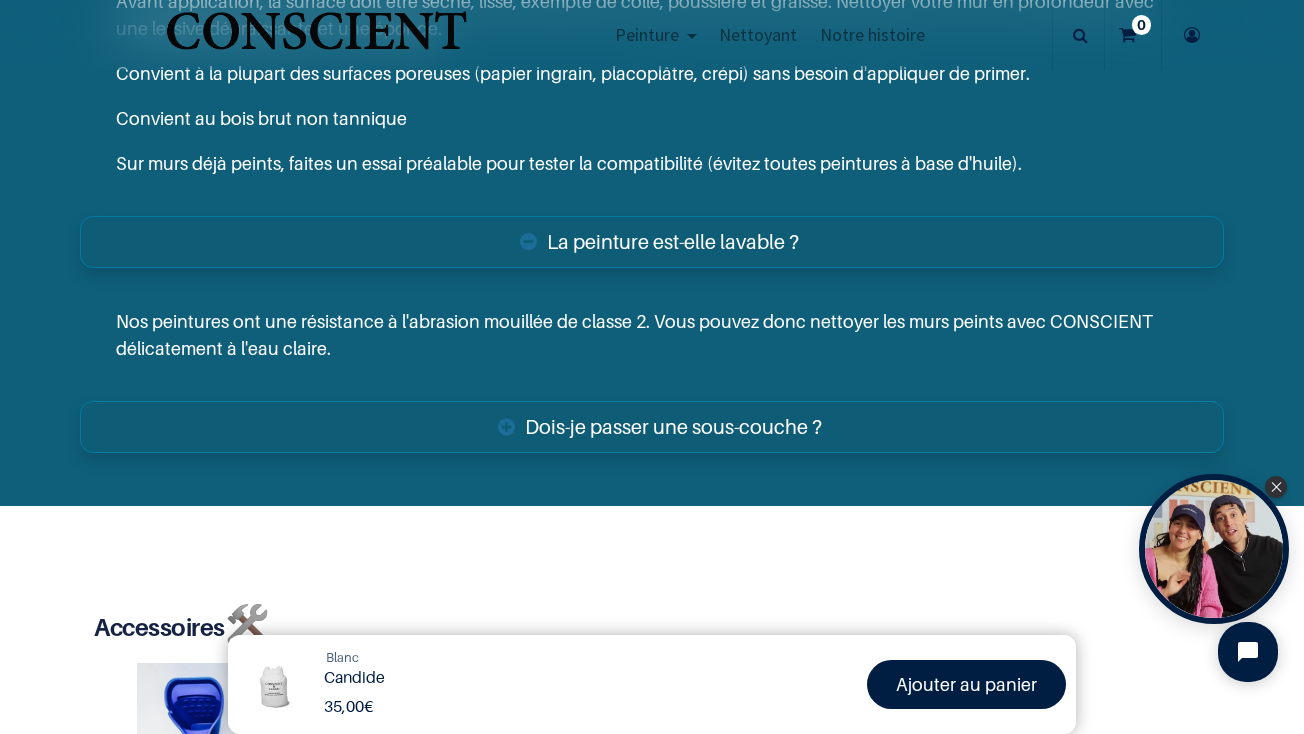 click on "Dois-je passer une sous-couche ?" at bounding box center (652, 427) 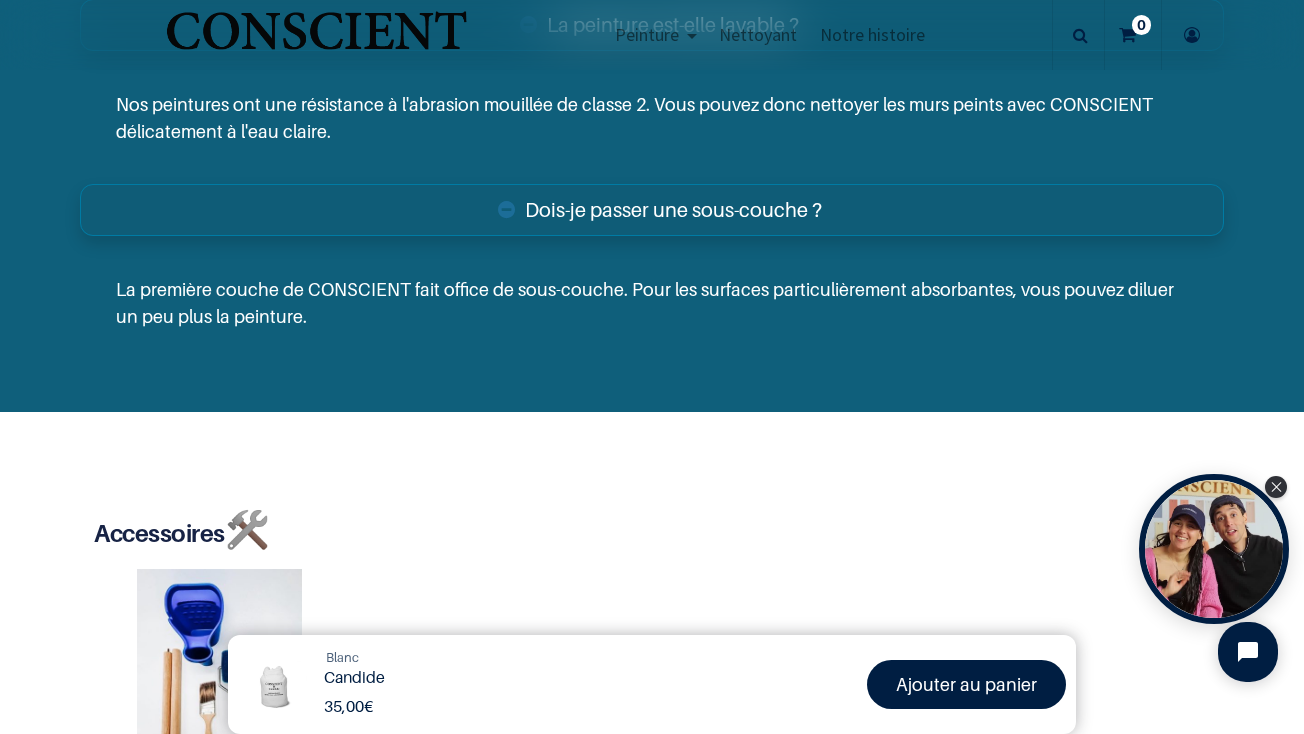 scroll, scrollTop: 5672, scrollLeft: 0, axis: vertical 